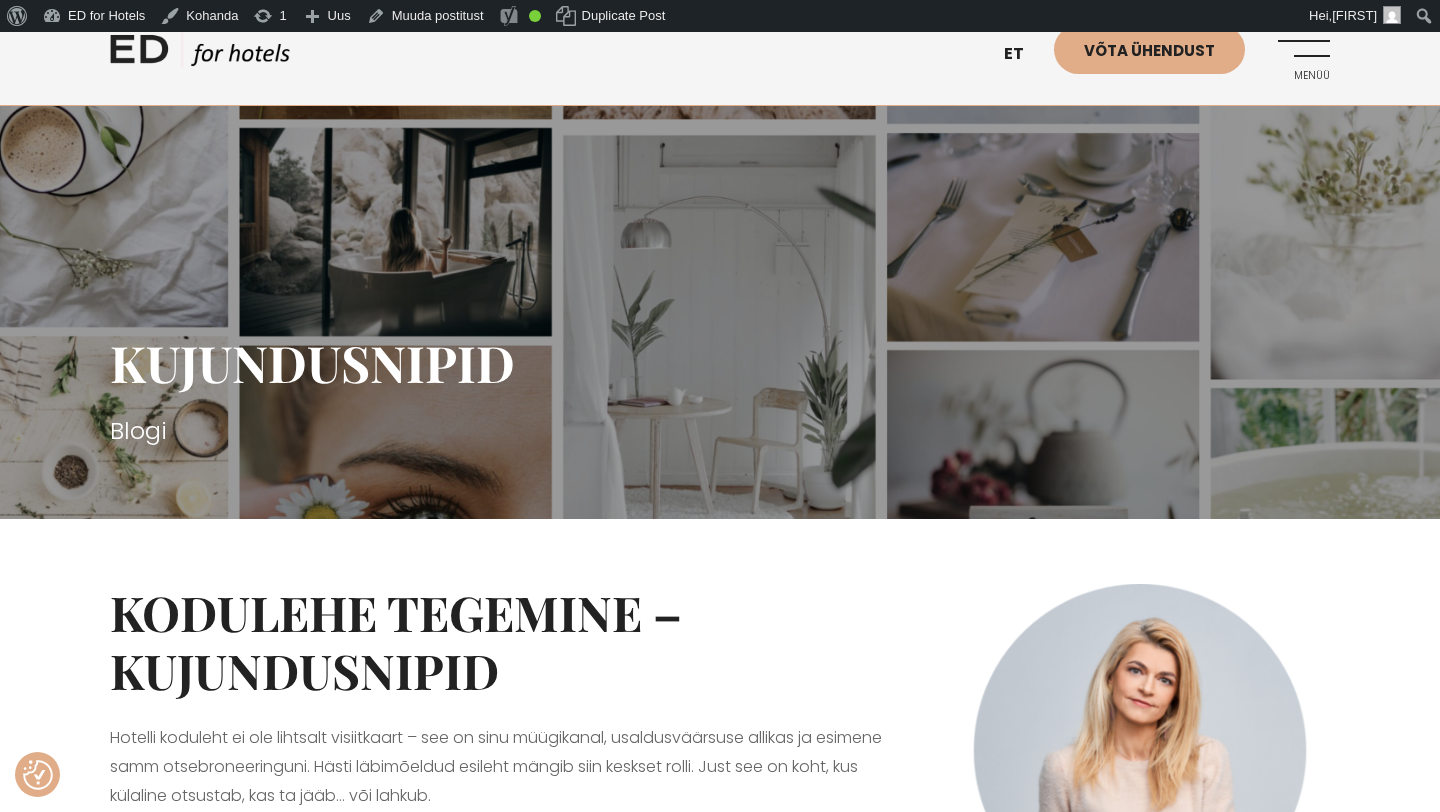 scroll, scrollTop: 206, scrollLeft: 0, axis: vertical 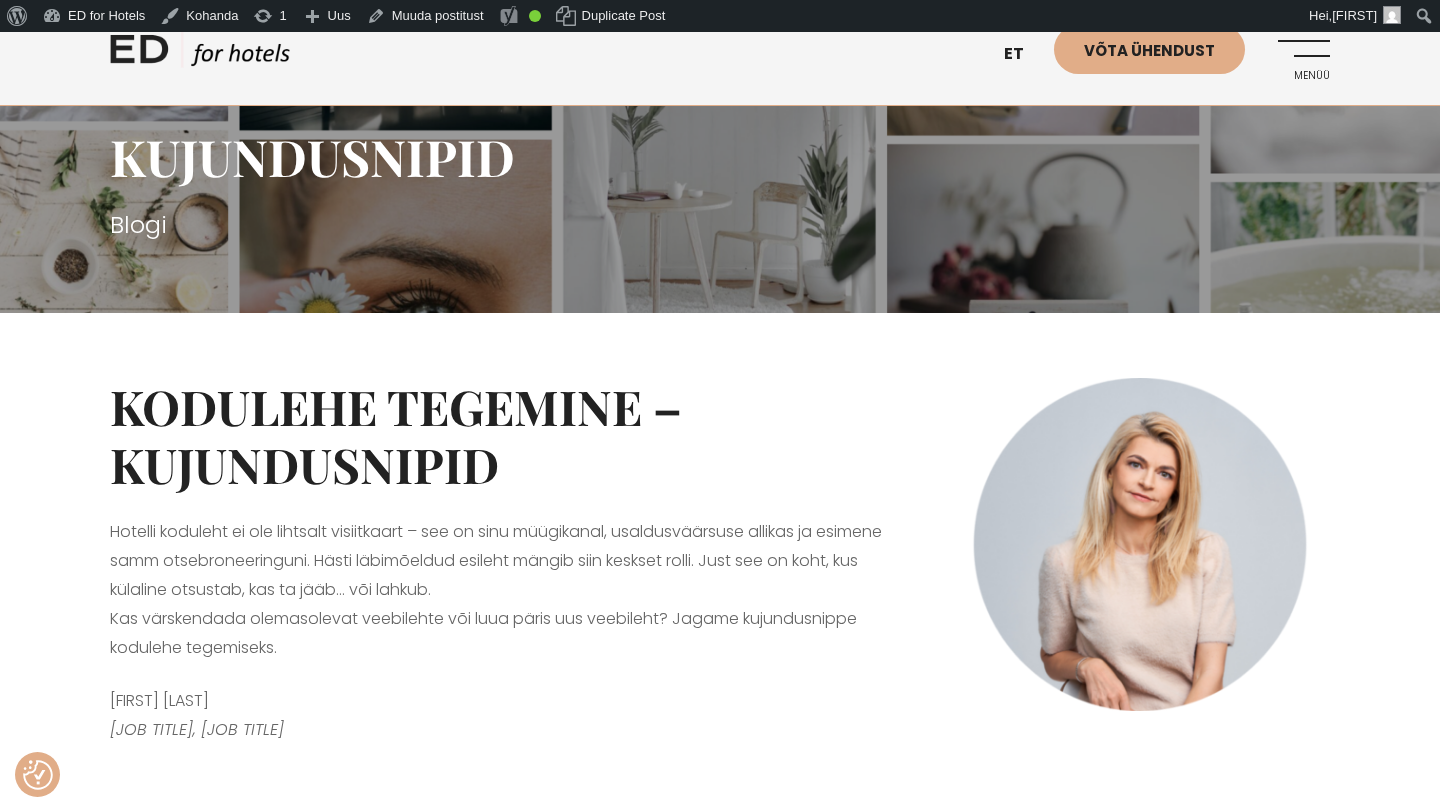click on "Menüü" at bounding box center [1302, 52] 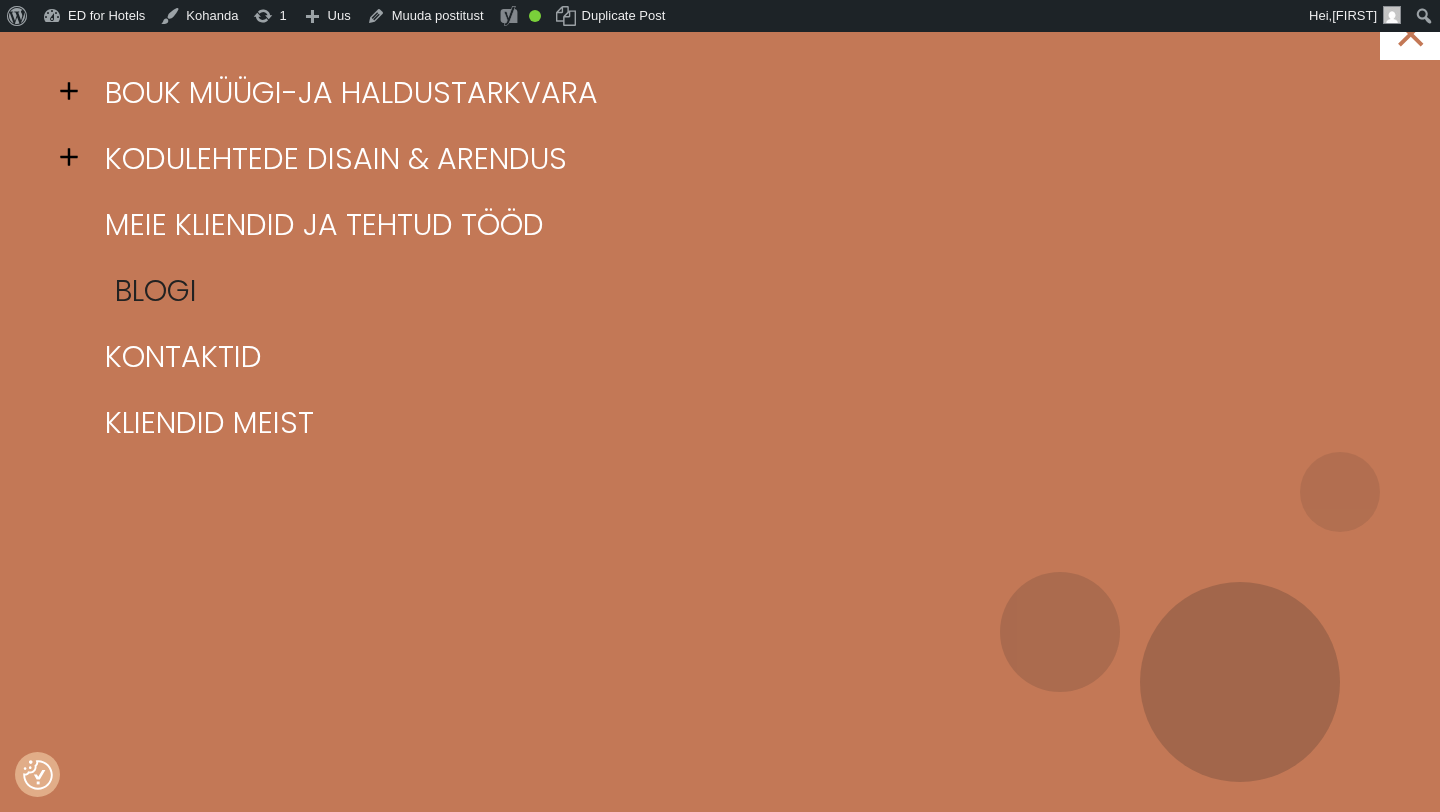 click on "Blogi" at bounding box center (745, 291) 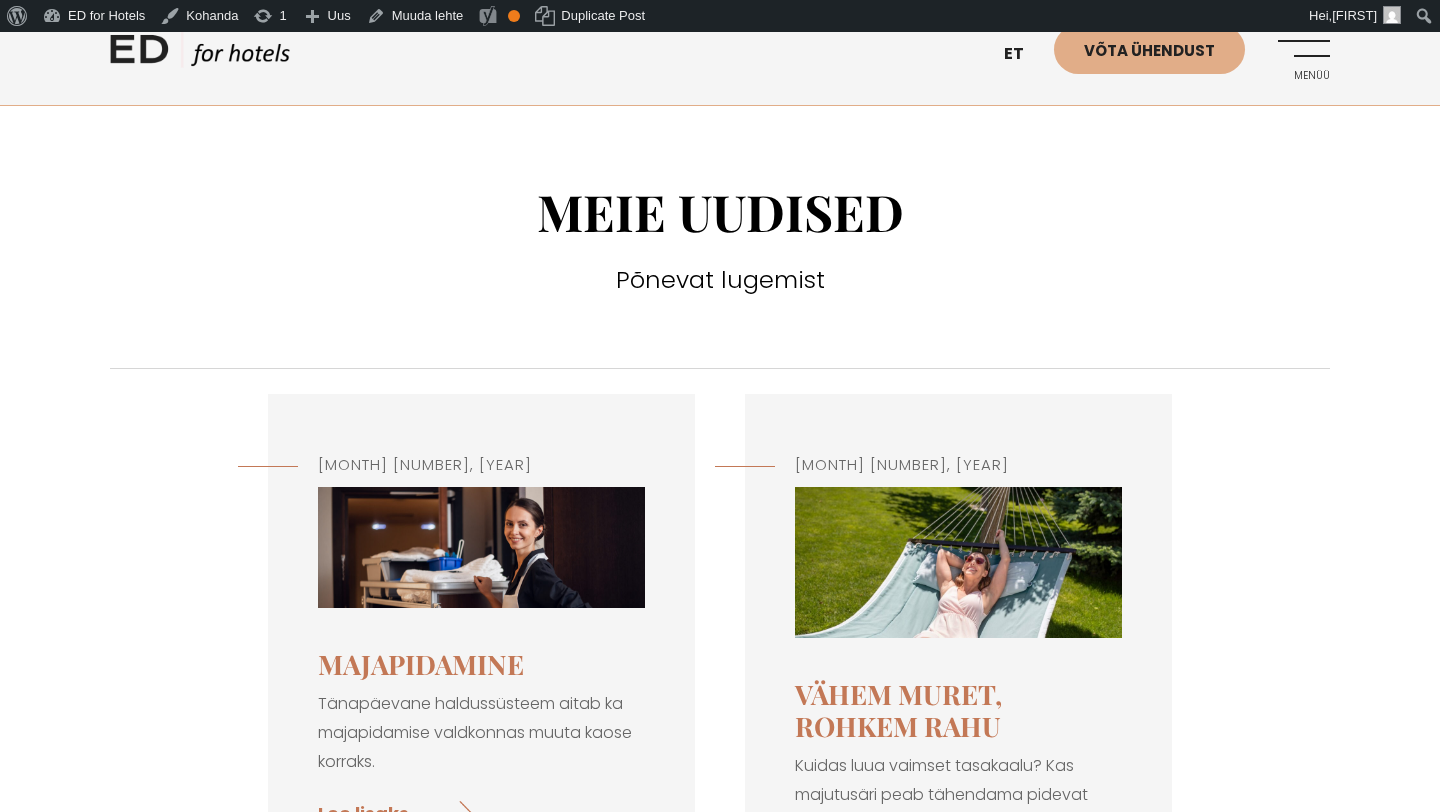 scroll, scrollTop: 0, scrollLeft: 0, axis: both 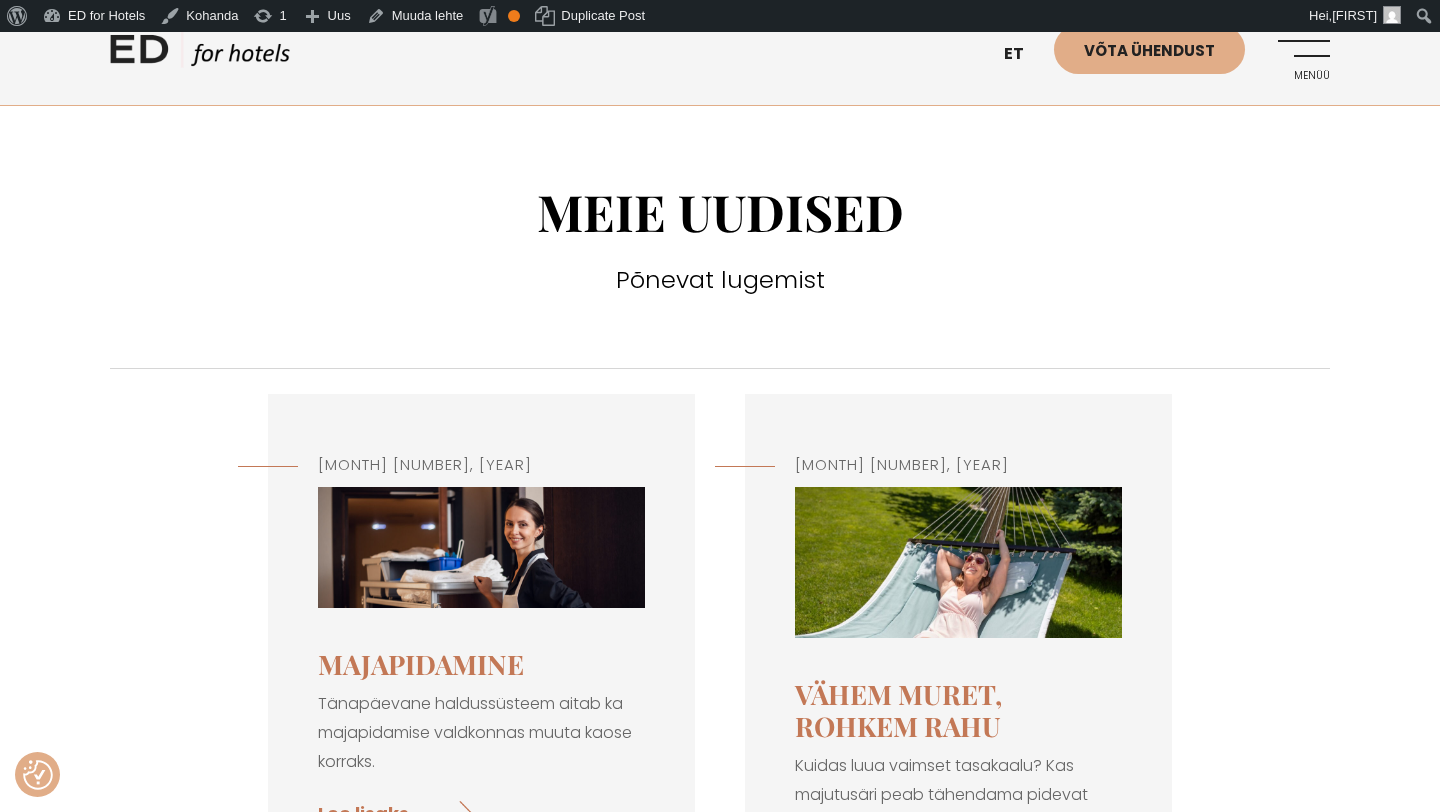 click on "Menüü" at bounding box center [1302, 52] 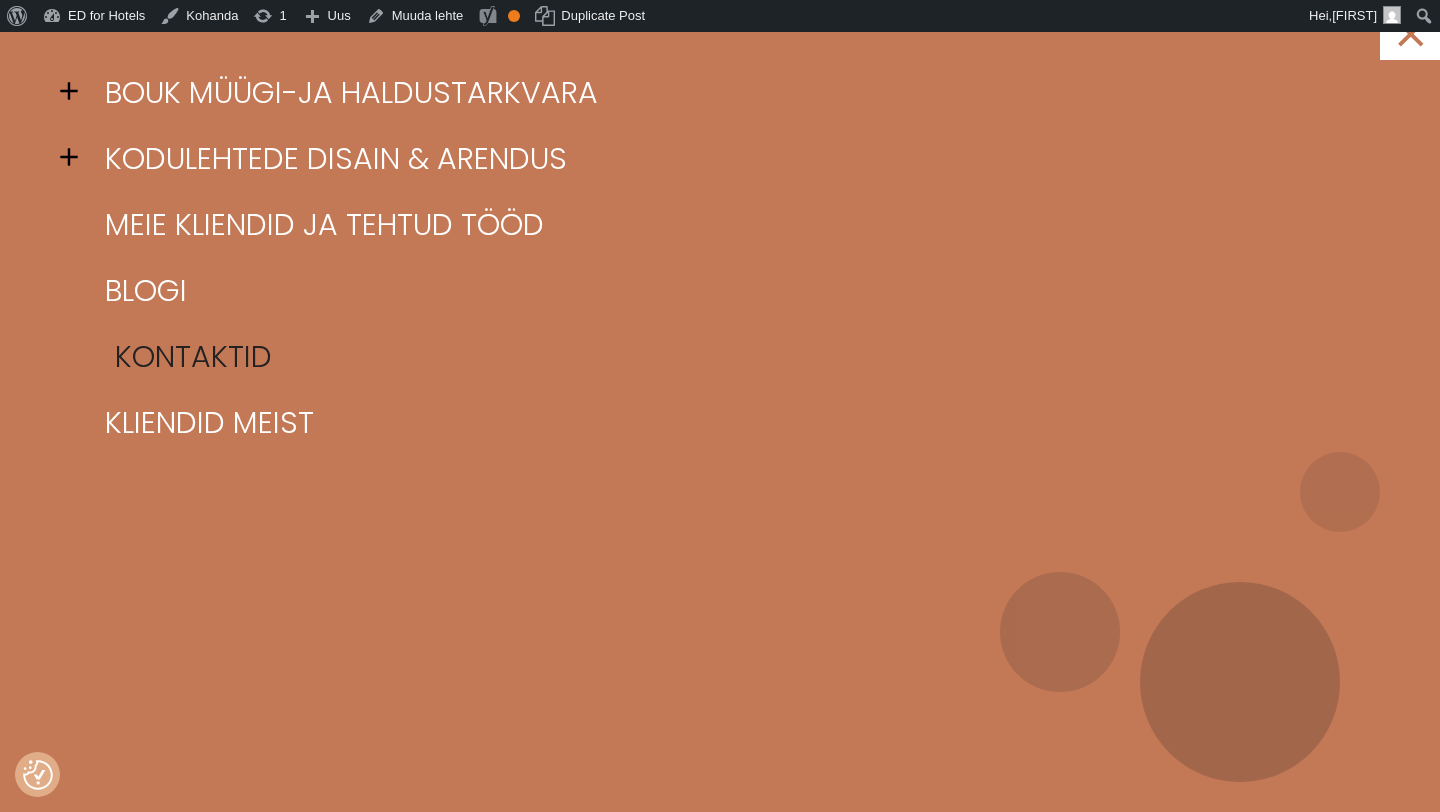 click on "Kontaktid" at bounding box center (745, 357) 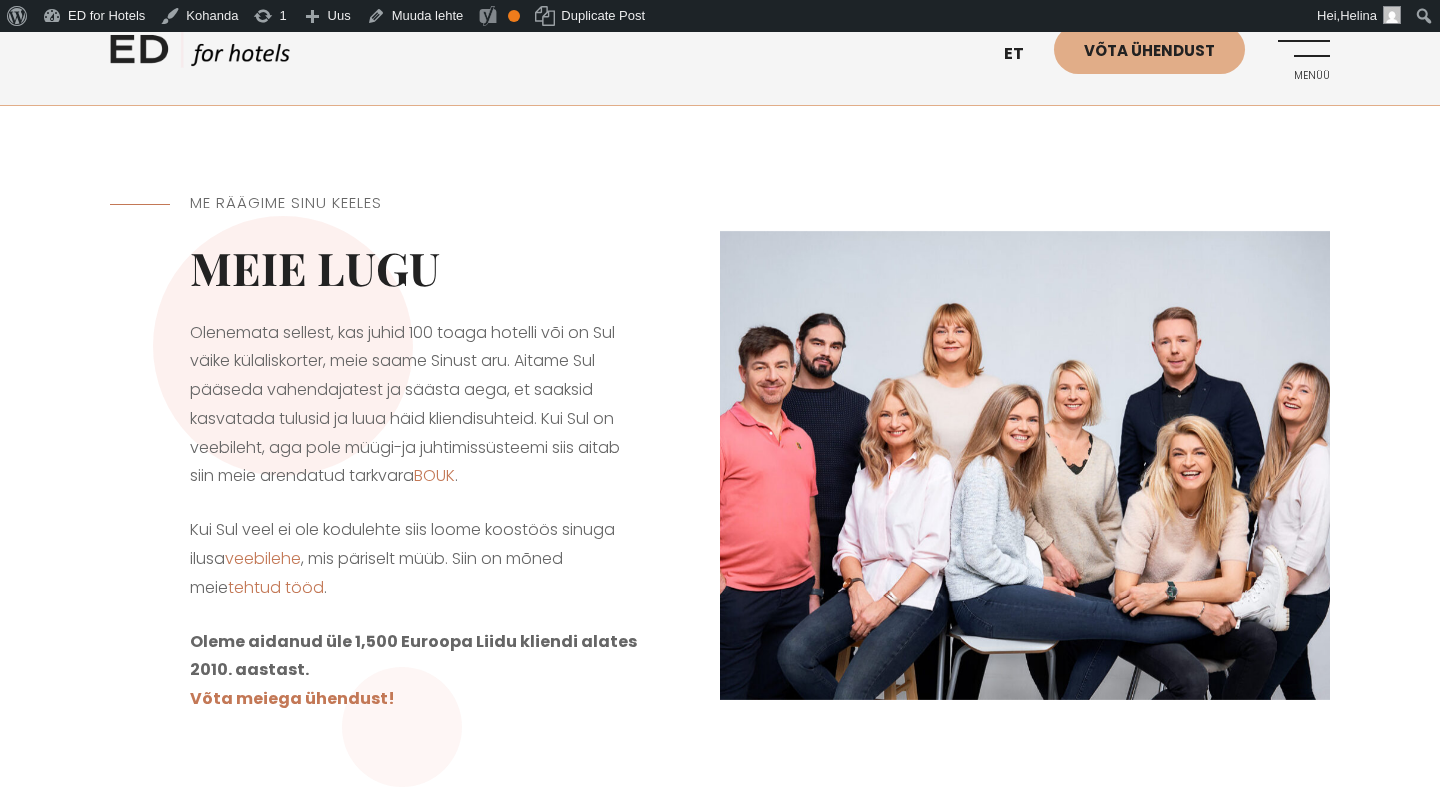 scroll, scrollTop: 0, scrollLeft: 0, axis: both 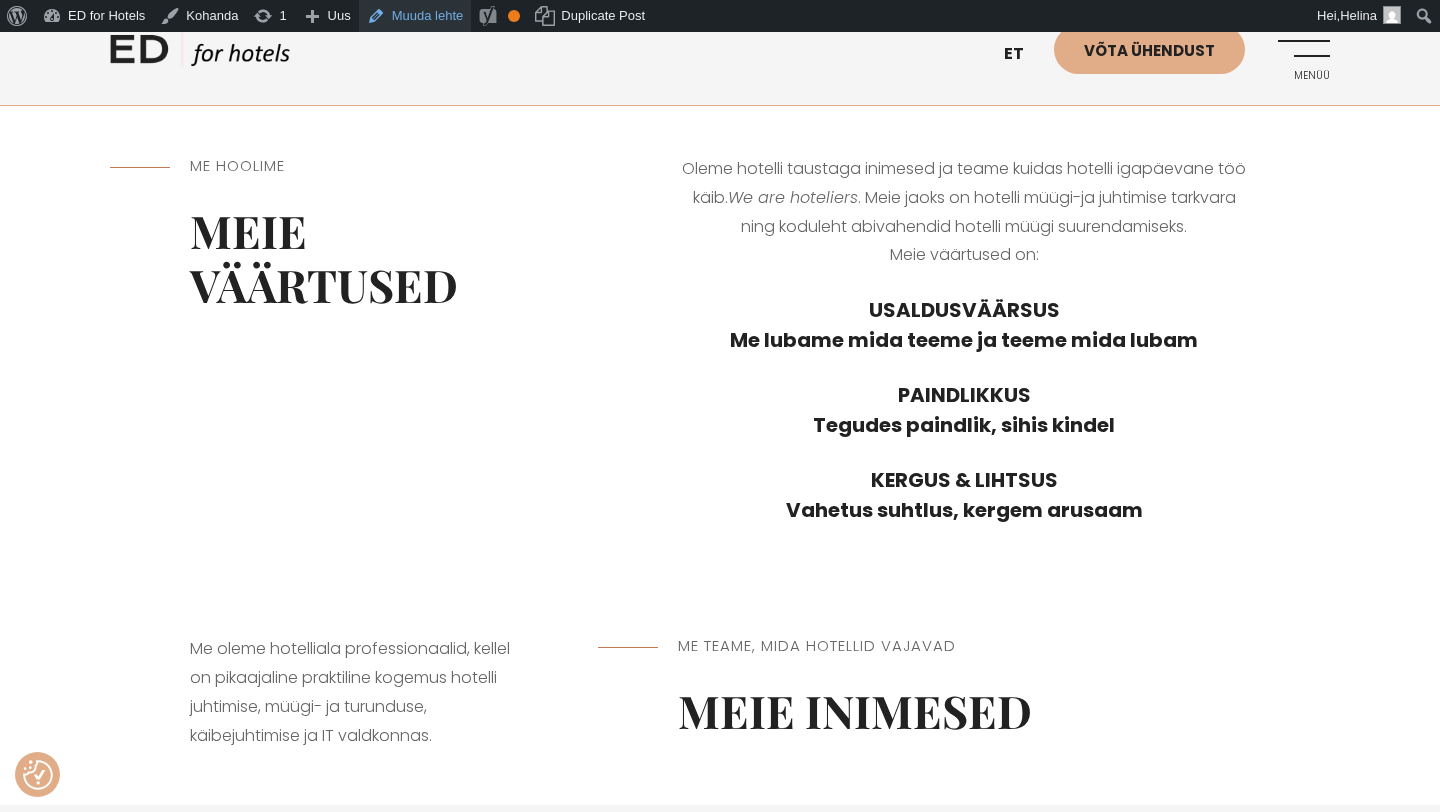 click on "Muuda lehte" at bounding box center (415, 16) 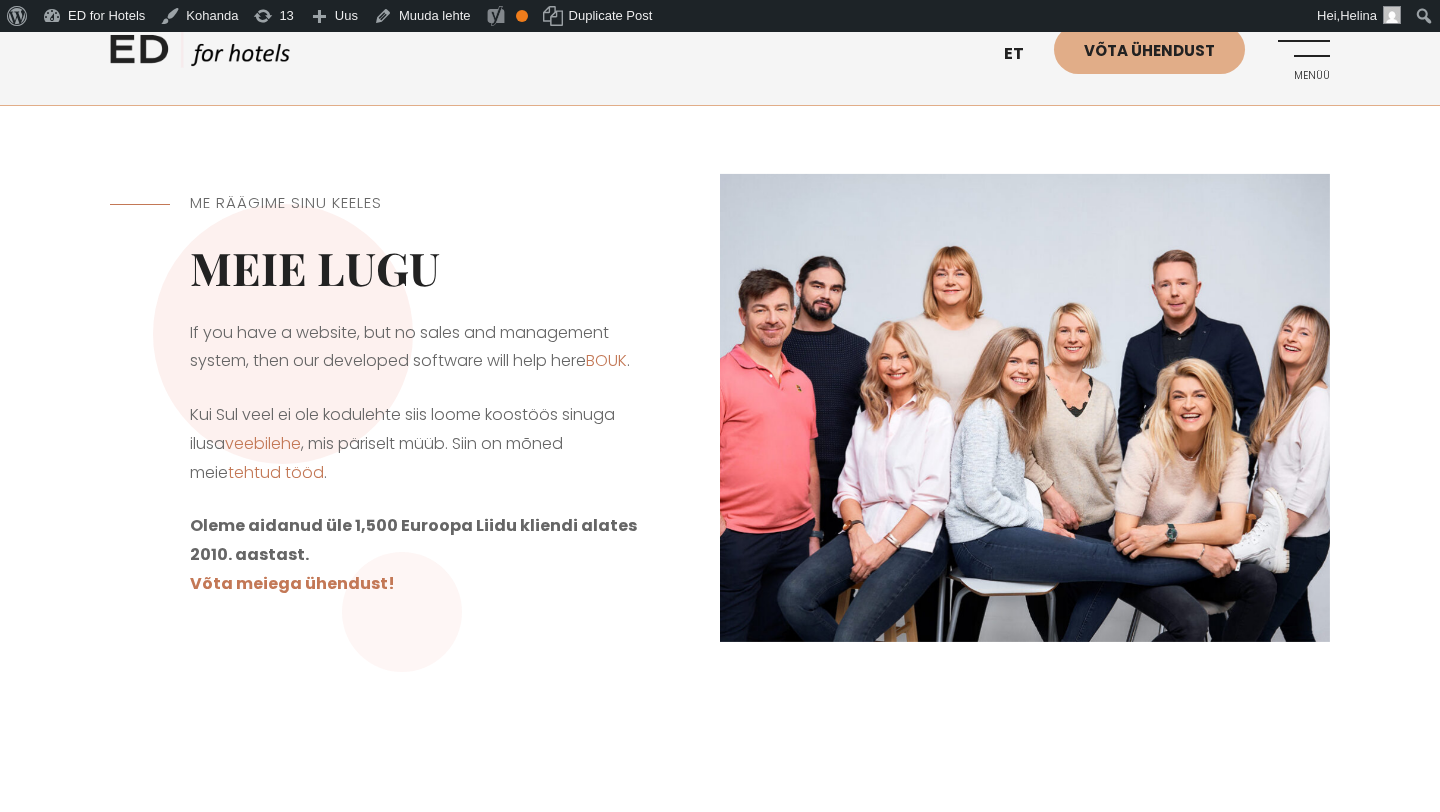 scroll, scrollTop: 300, scrollLeft: 0, axis: vertical 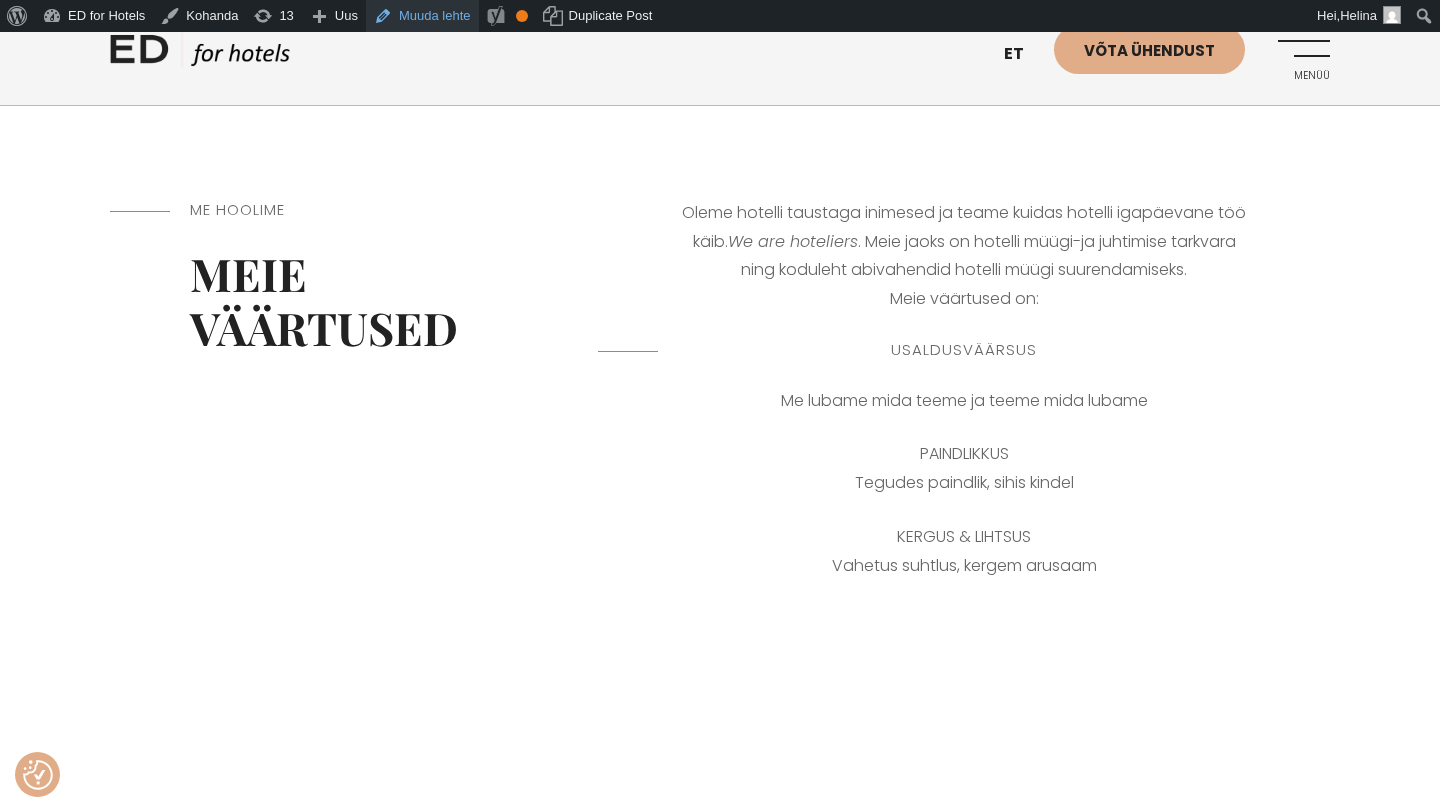 click on "Muuda lehte" at bounding box center [422, 16] 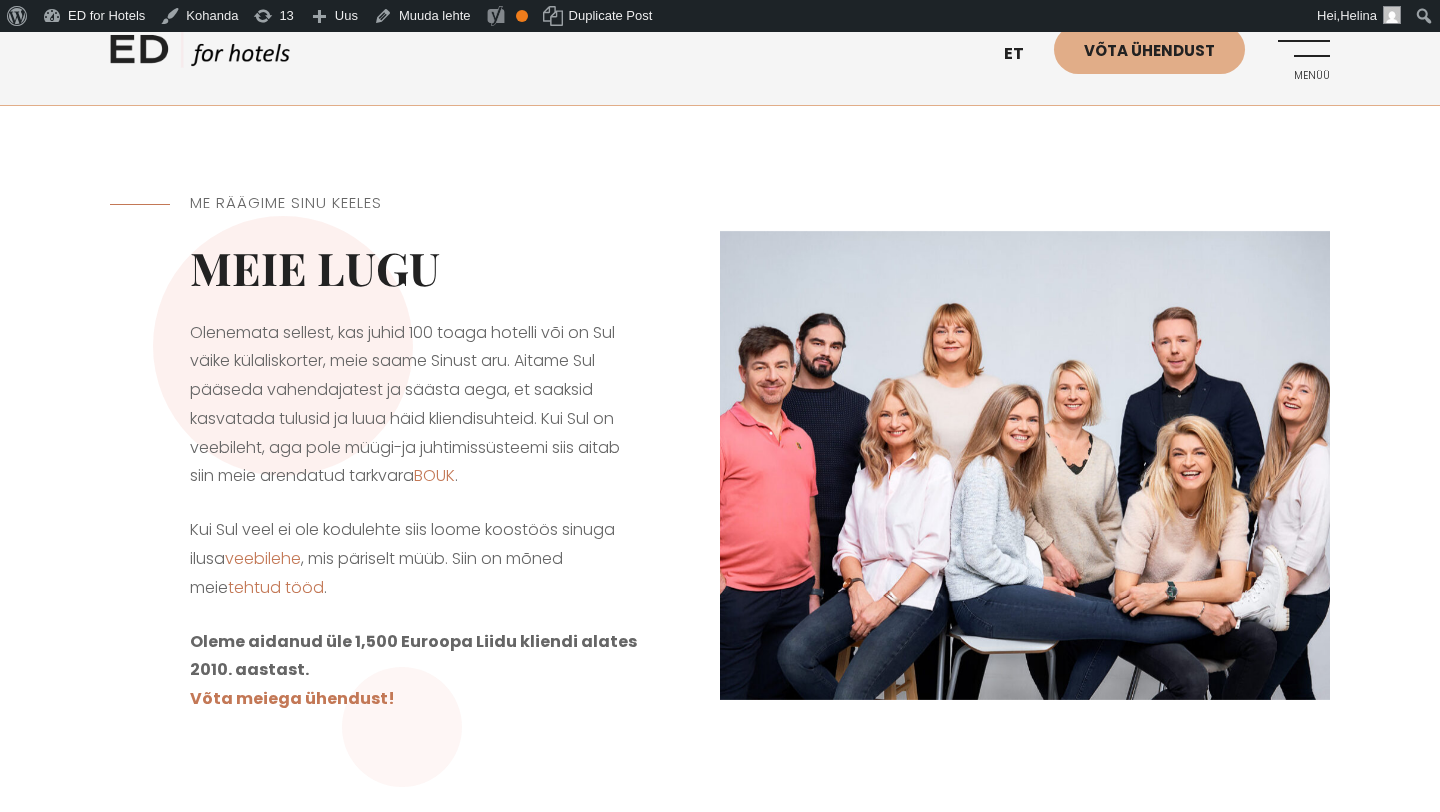 scroll, scrollTop: 0, scrollLeft: 0, axis: both 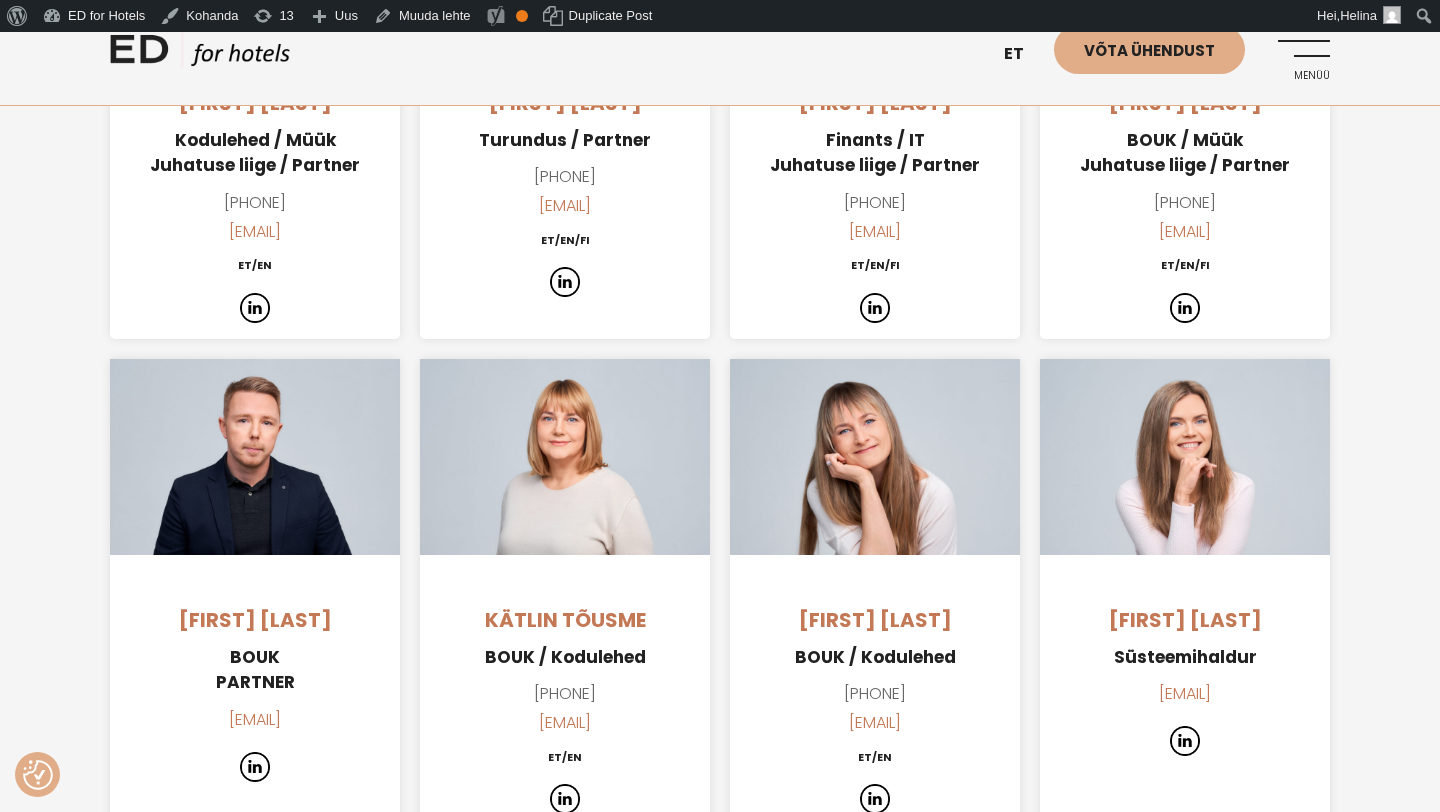 click on "Menüü" at bounding box center [1302, 52] 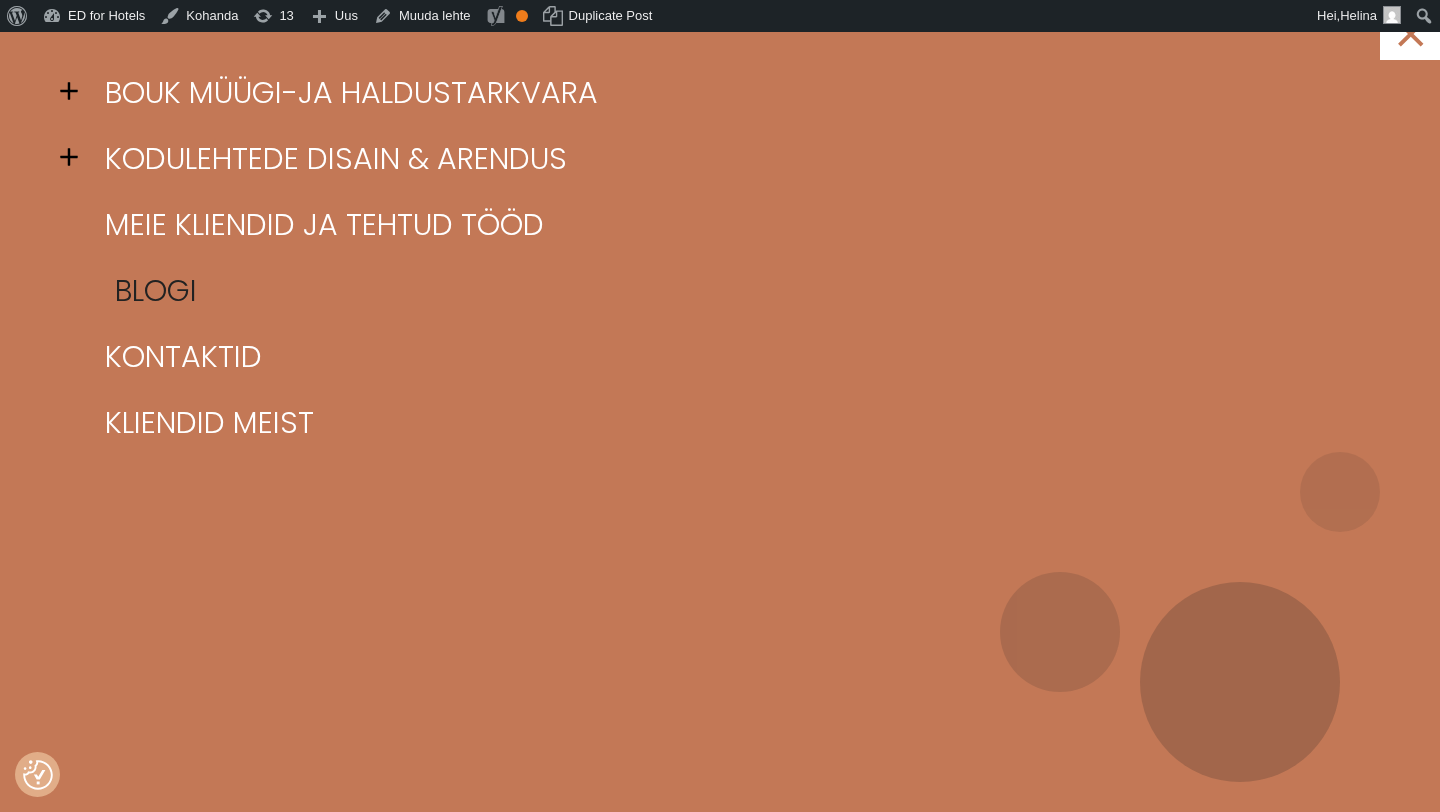 click on "Blogi" at bounding box center [745, 291] 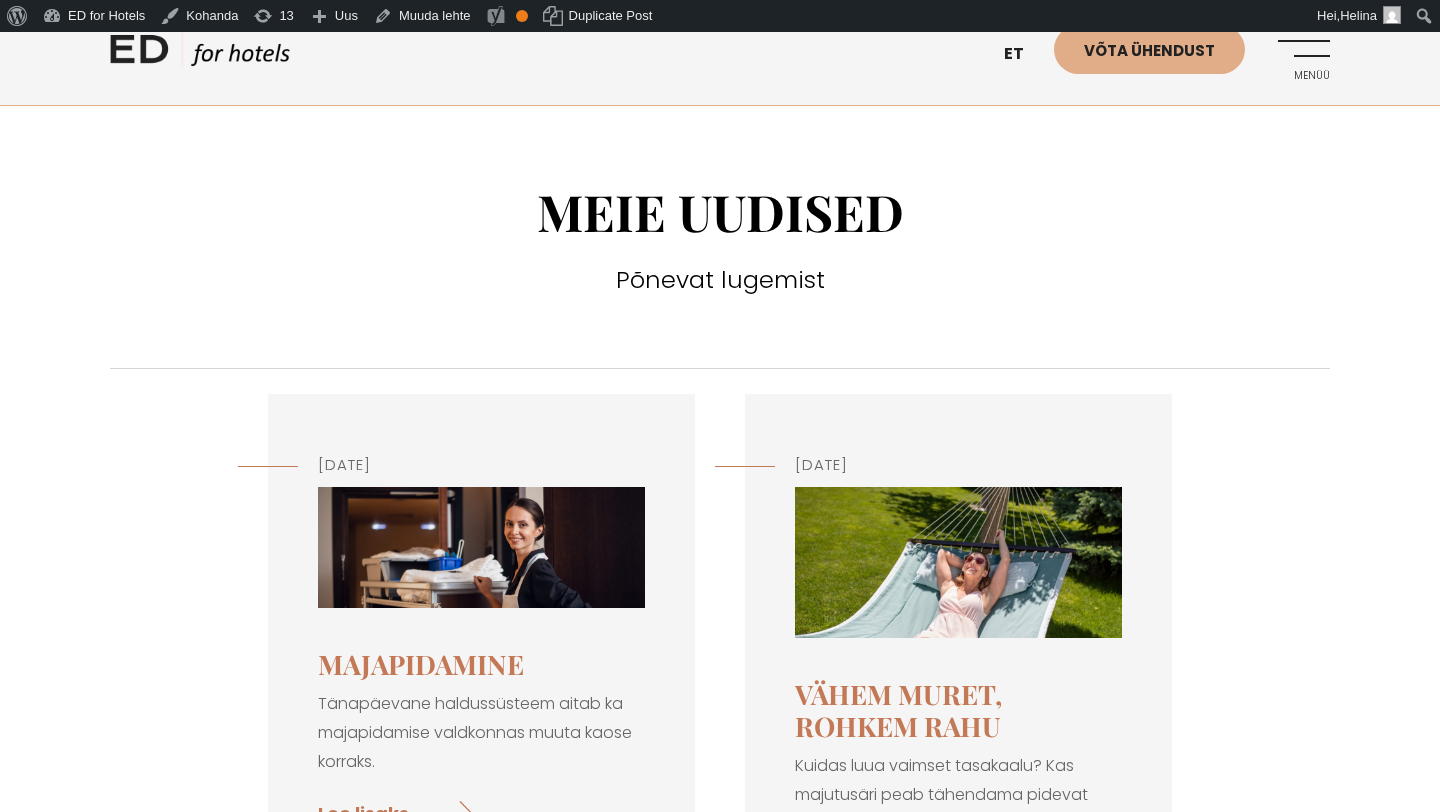 scroll, scrollTop: 0, scrollLeft: 0, axis: both 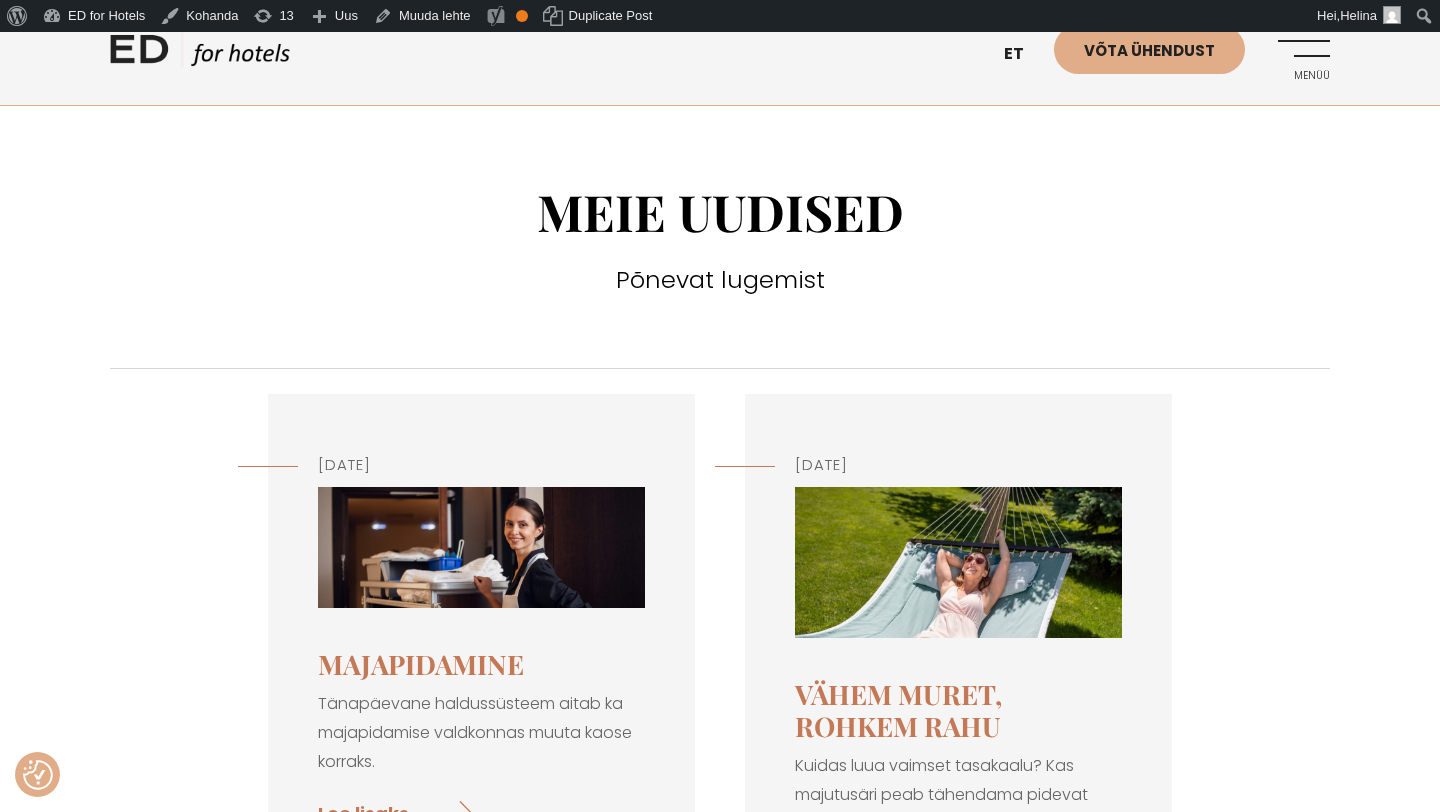 click at bounding box center [481, 632] 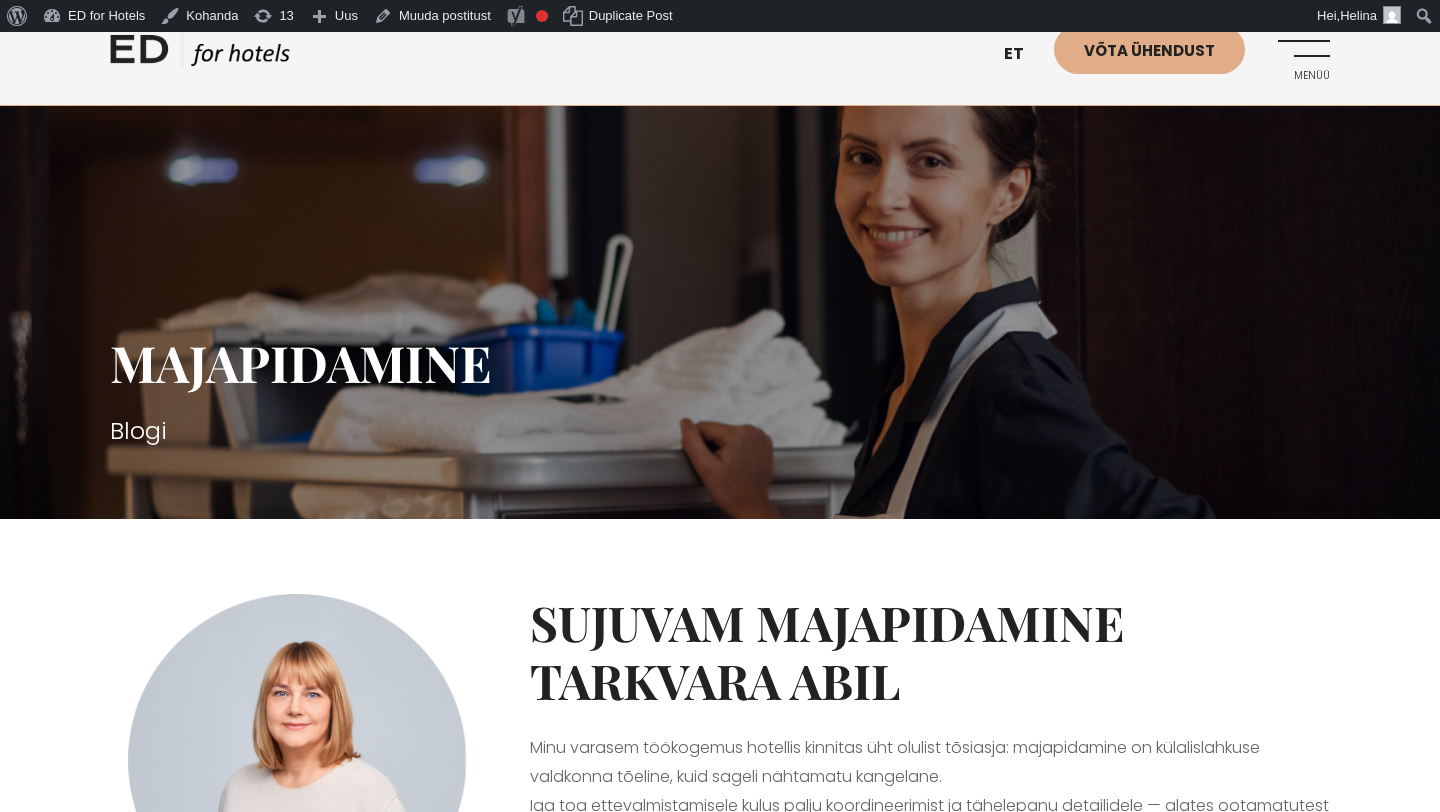 scroll, scrollTop: 0, scrollLeft: 0, axis: both 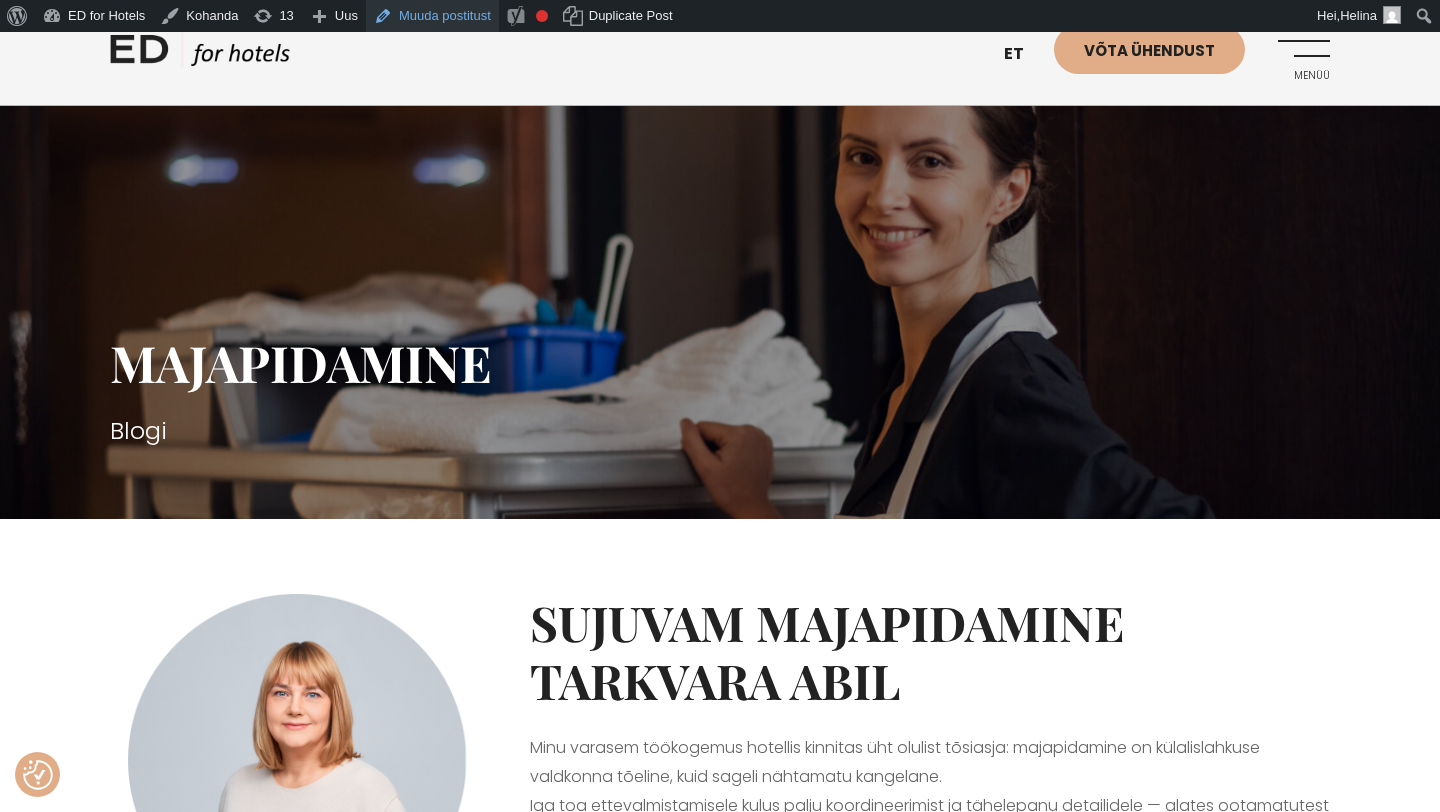click on "Muuda postitust" at bounding box center (432, 16) 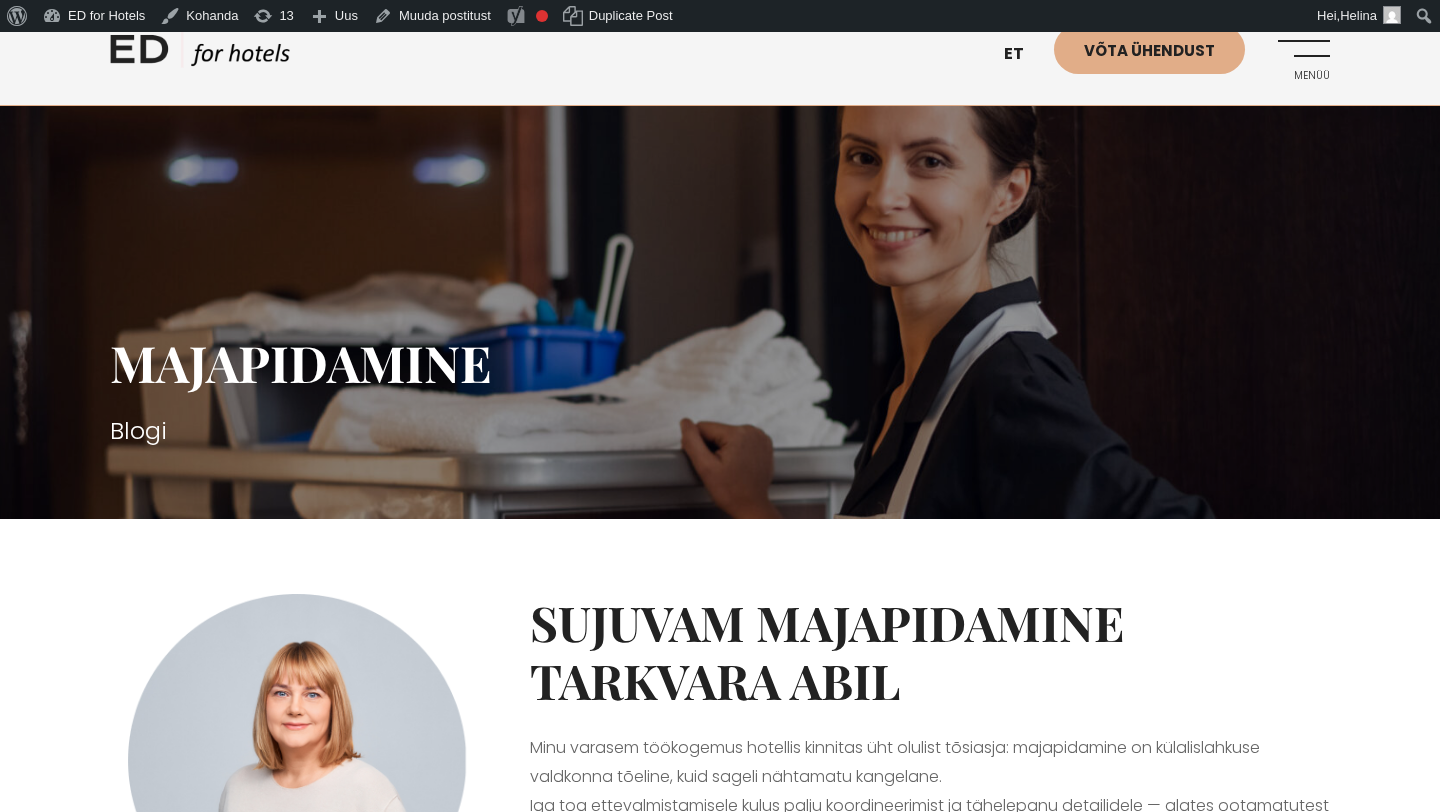 scroll, scrollTop: 0, scrollLeft: 0, axis: both 